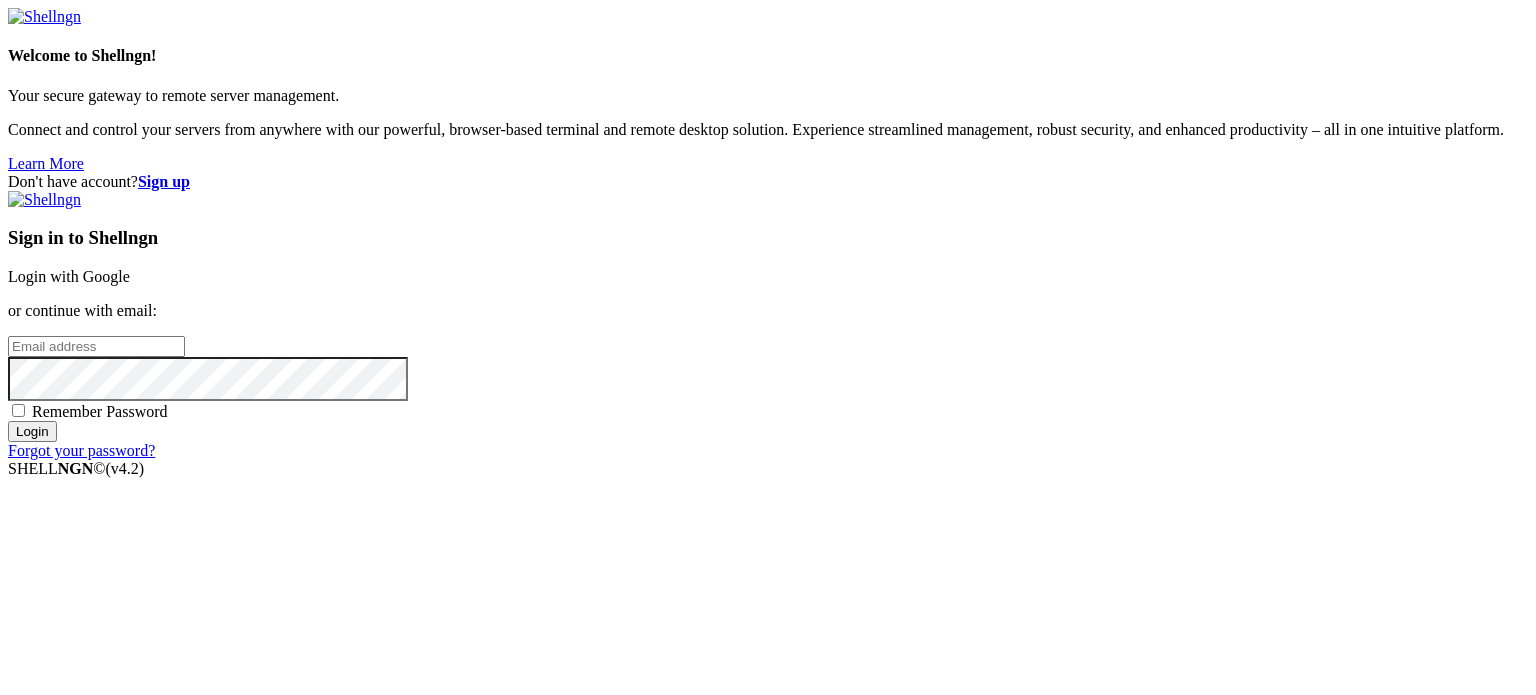 scroll, scrollTop: 0, scrollLeft: 0, axis: both 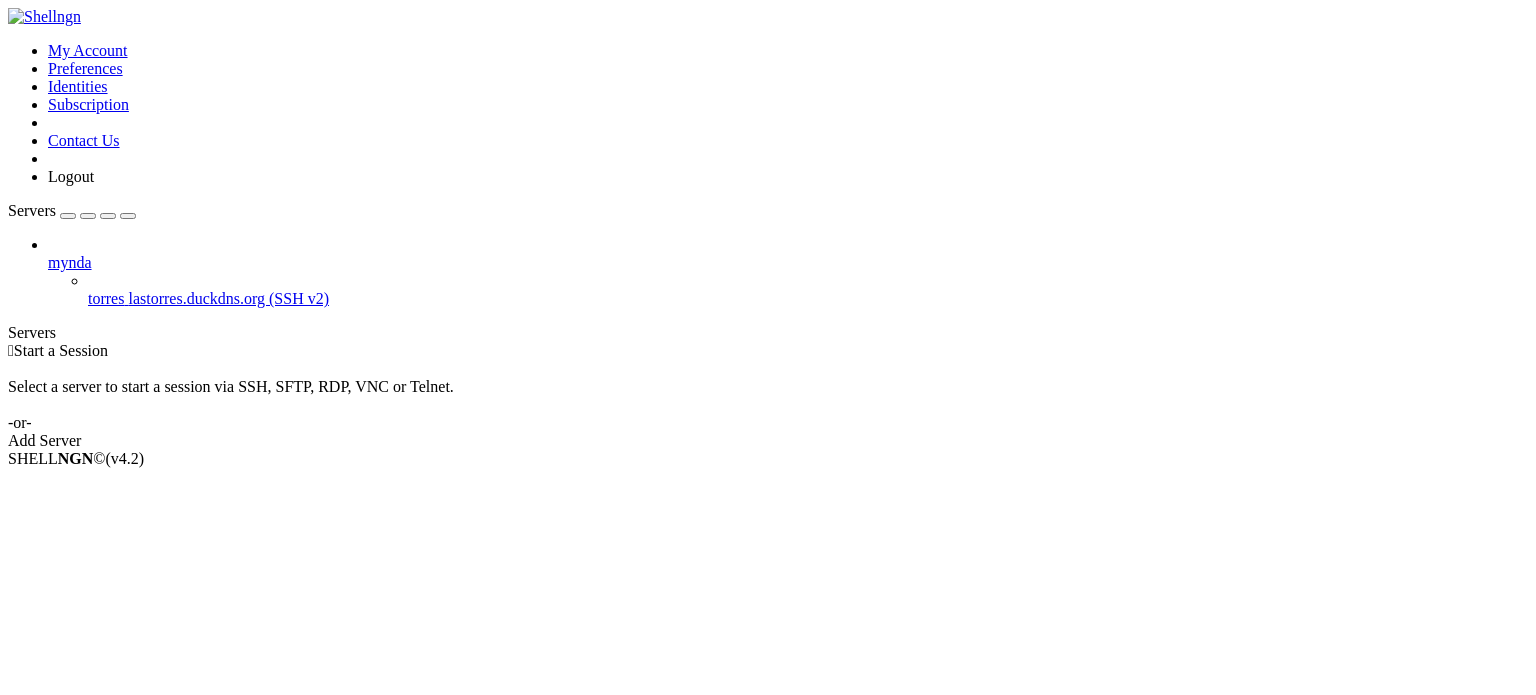 click on "torres
lastorres.duckdns.org (SSH v2)" at bounding box center [808, 299] 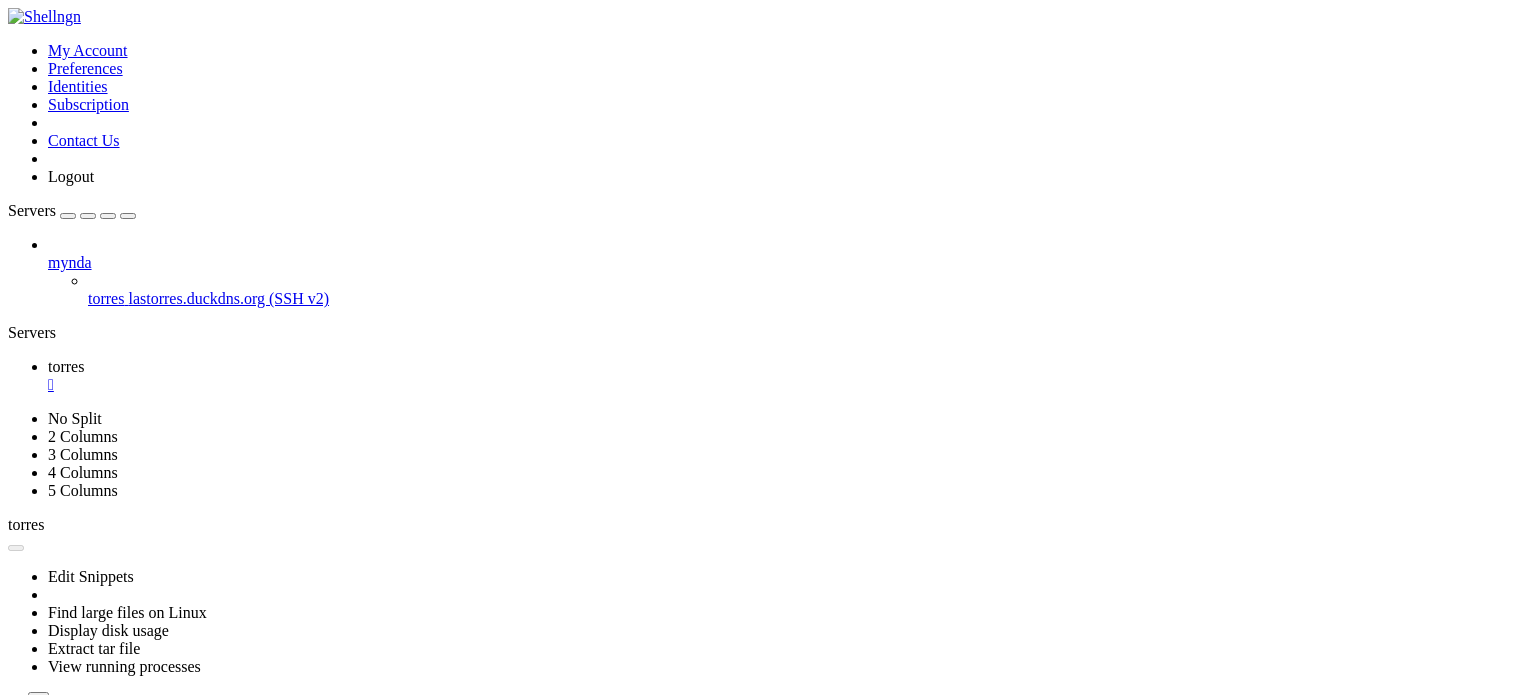 scroll, scrollTop: 0, scrollLeft: 0, axis: both 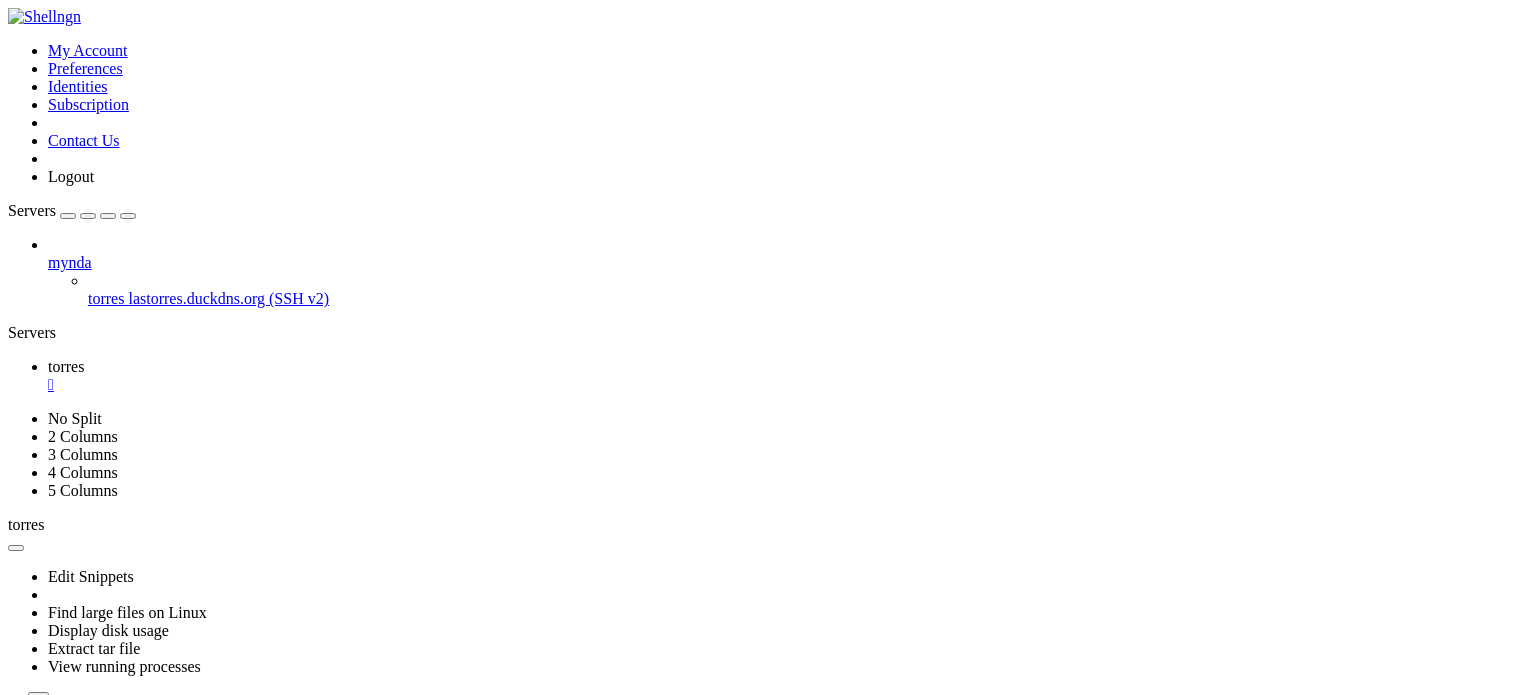 drag, startPoint x: 209, startPoint y: 921, endPoint x: 181, endPoint y: 936, distance: 31.764761 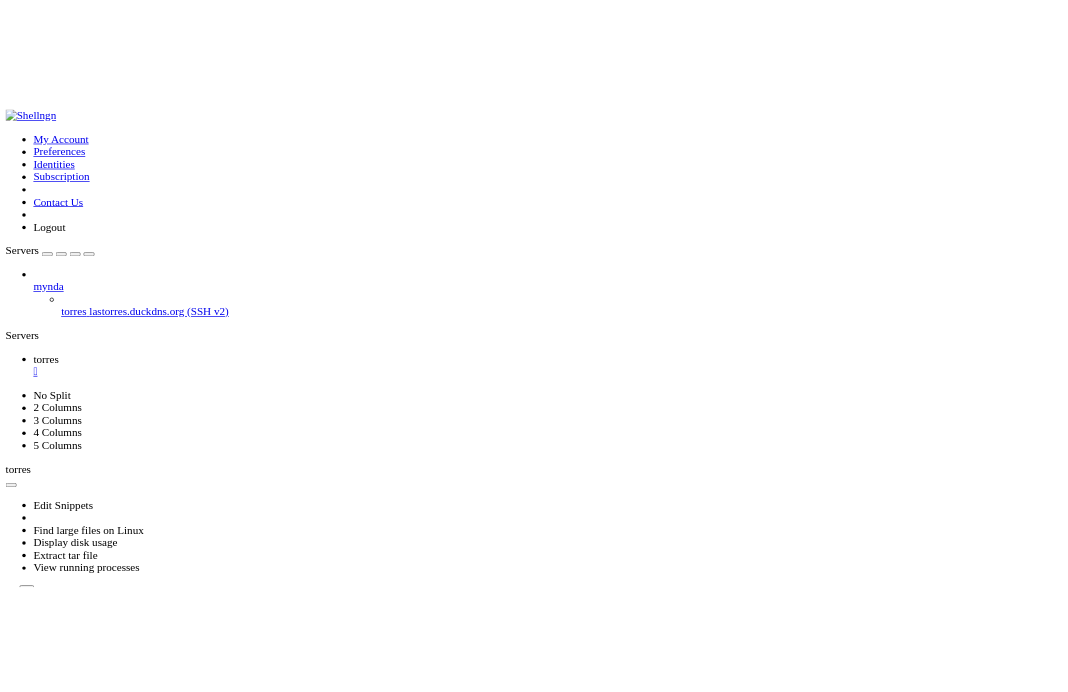 scroll, scrollTop: 3740, scrollLeft: 0, axis: vertical 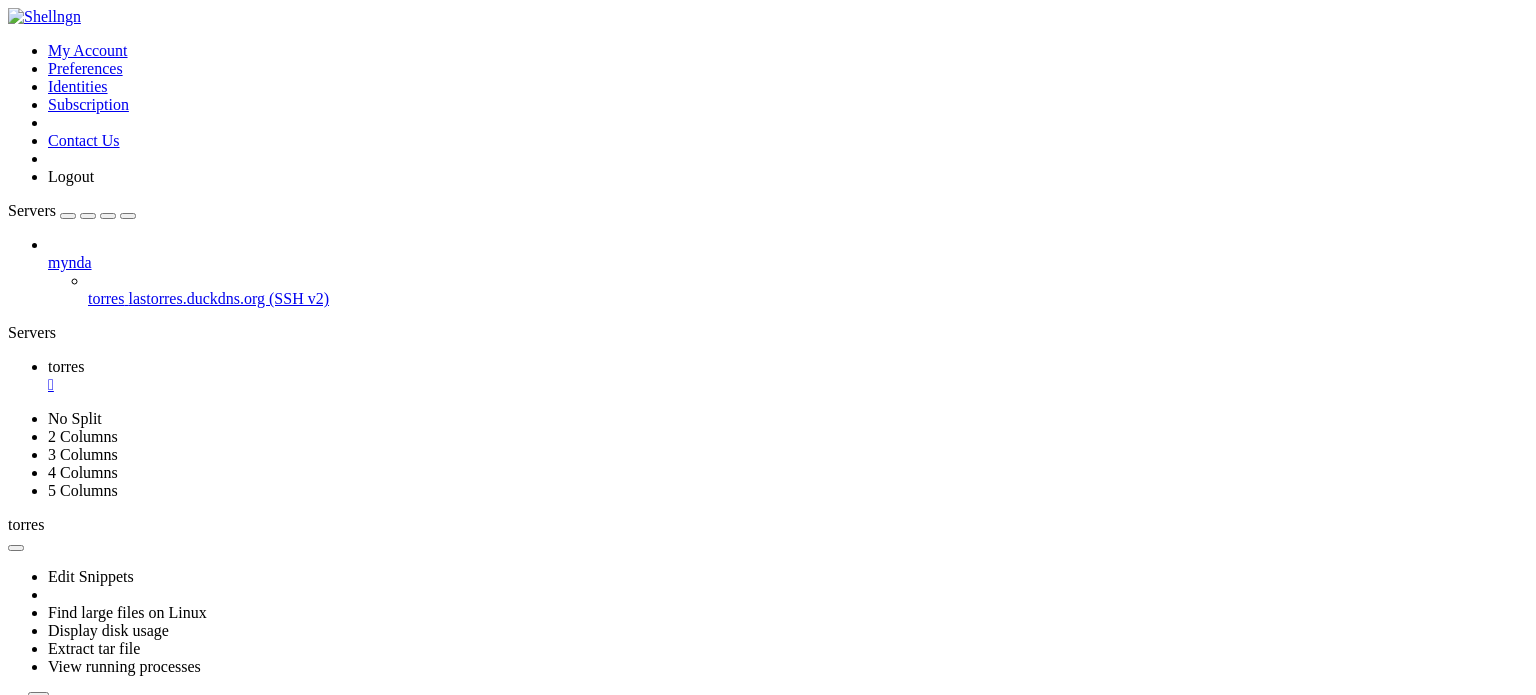 drag, startPoint x: 361, startPoint y: 1383, endPoint x: 91, endPoint y: 1276, distance: 290.429 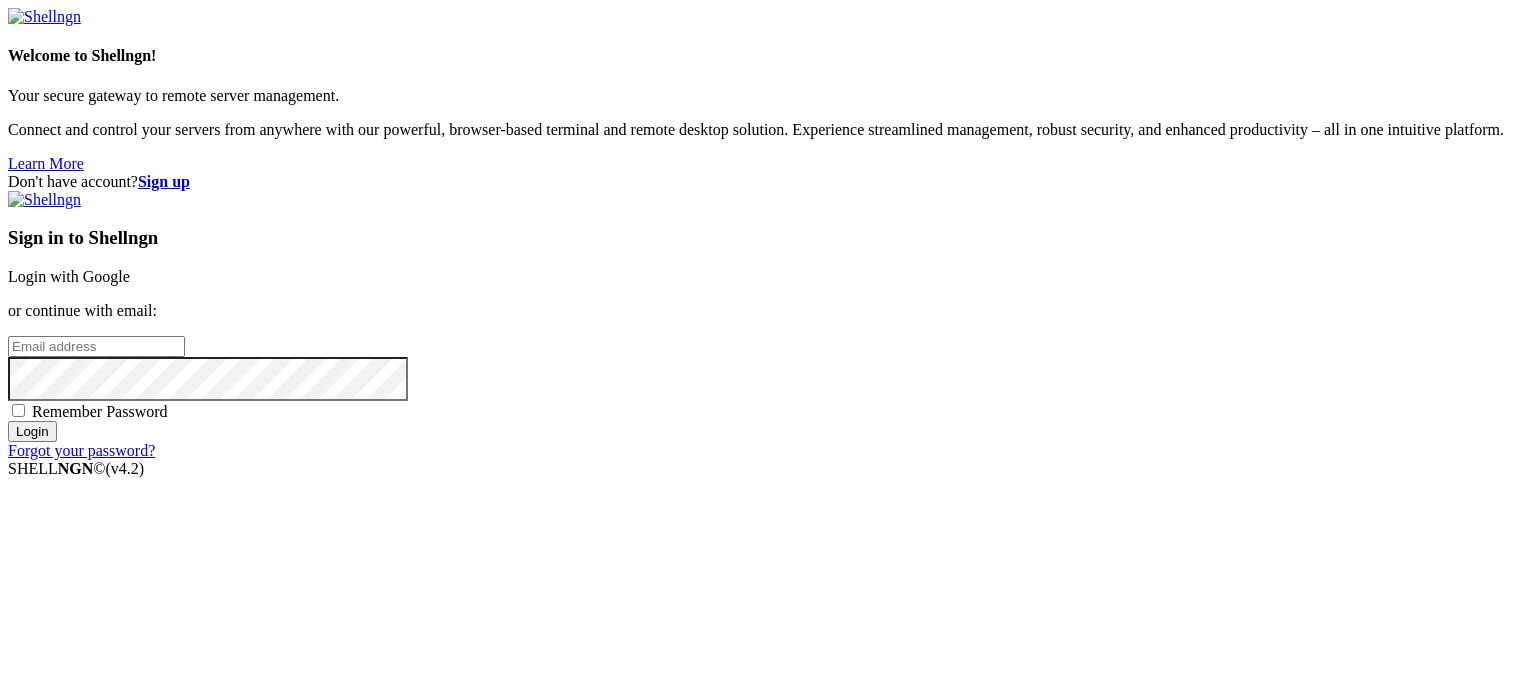 scroll, scrollTop: 0, scrollLeft: 0, axis: both 